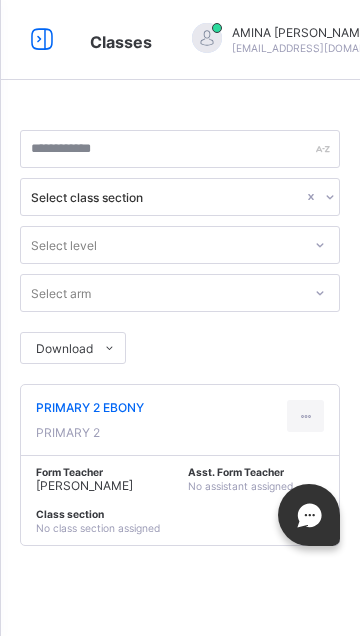 scroll, scrollTop: 0, scrollLeft: 0, axis: both 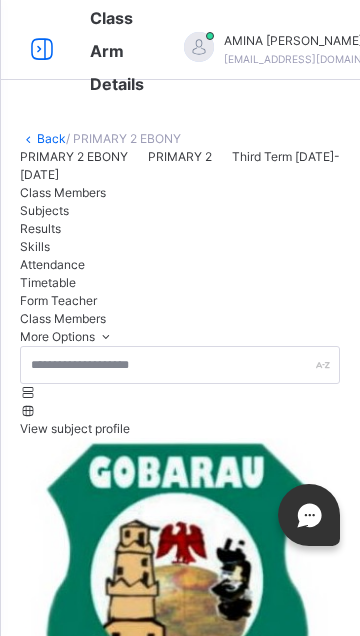 click on "More Options" at bounding box center (67, 336) 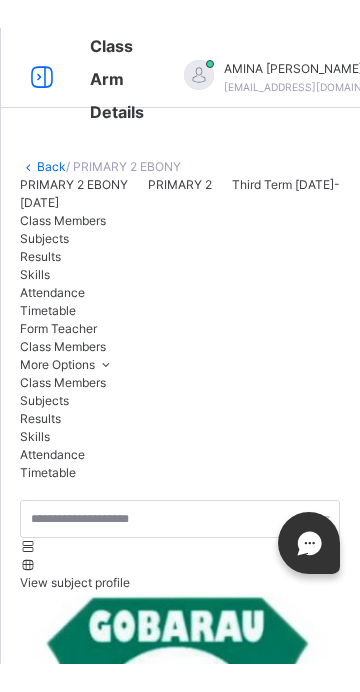 scroll, scrollTop: 100, scrollLeft: 0, axis: vertical 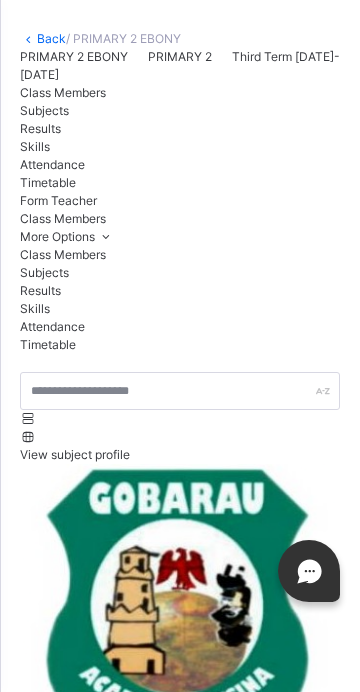 click on "Subjects" at bounding box center [180, 273] 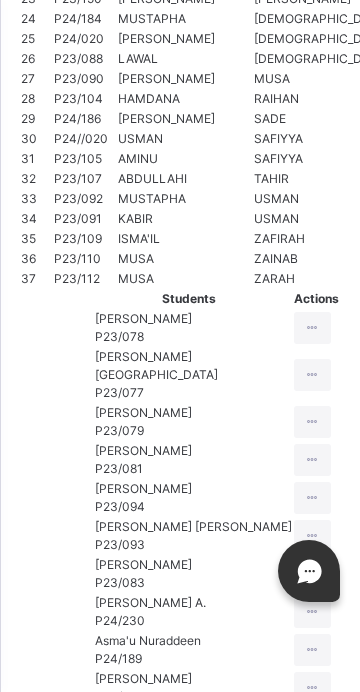 scroll, scrollTop: 1541, scrollLeft: 0, axis: vertical 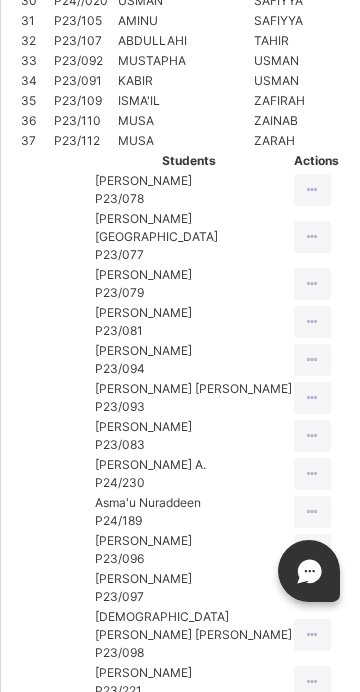 click on "Assess Students" at bounding box center (102, 2979) 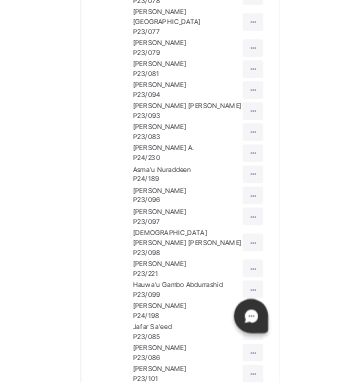 scroll, scrollTop: 211, scrollLeft: 0, axis: vertical 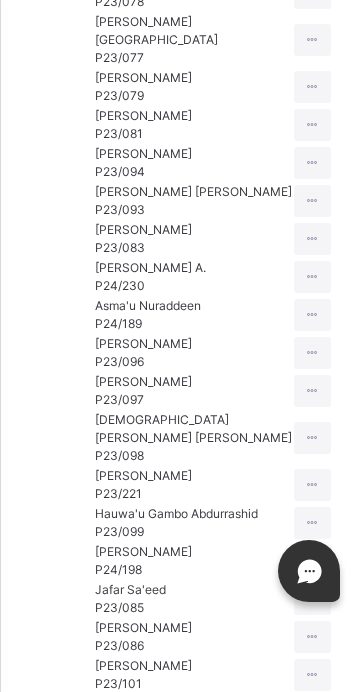 click at bounding box center [291, 4813] 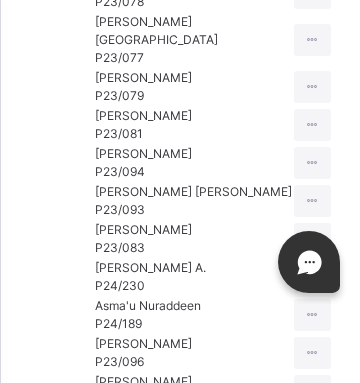 scroll, scrollTop: 413, scrollLeft: 0, axis: vertical 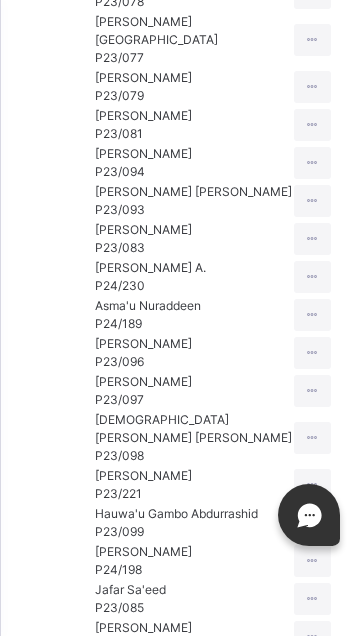 click at bounding box center [291, 4813] 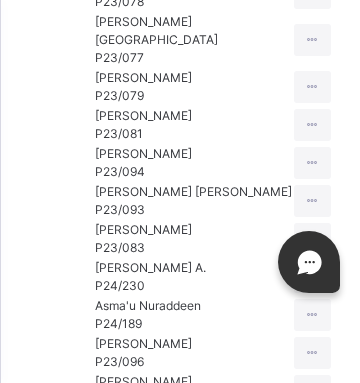 scroll, scrollTop: 428, scrollLeft: 0, axis: vertical 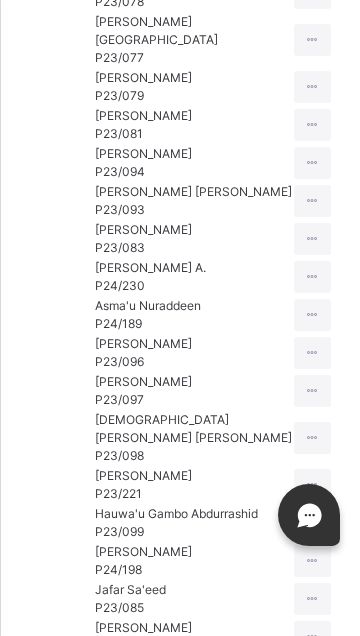 click on "**" at bounding box center [291, 6988] 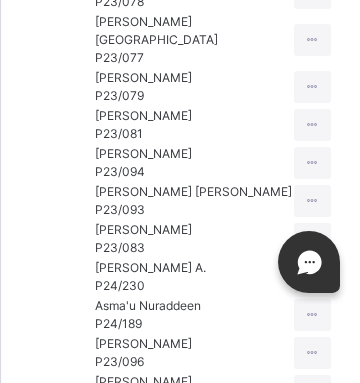 scroll, scrollTop: 2449, scrollLeft: 0, axis: vertical 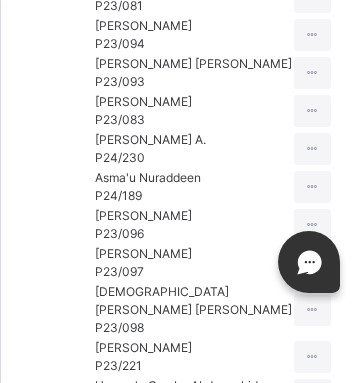 type on "**" 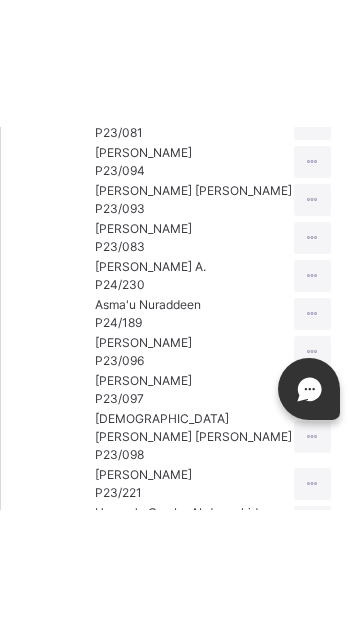 scroll, scrollTop: 293, scrollLeft: 0, axis: vertical 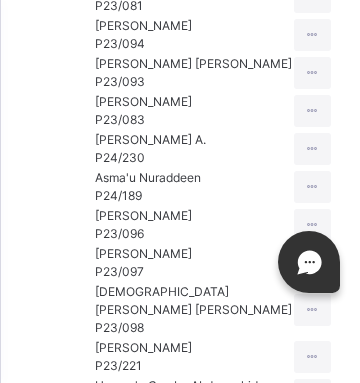 click on "Save Entries" at bounding box center [80, 4537] 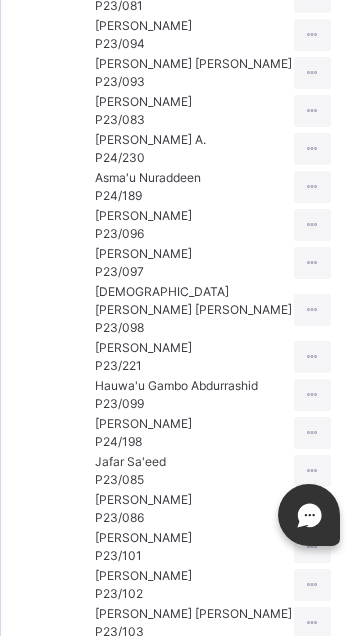 click on "[PERSON_NAME] P23/094" at bounding box center (130, 4976) 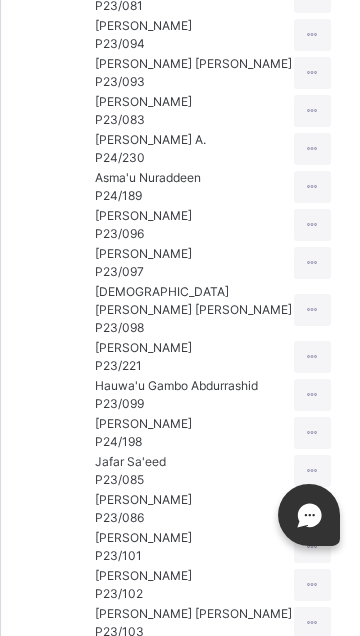 scroll, scrollTop: 0, scrollLeft: 0, axis: both 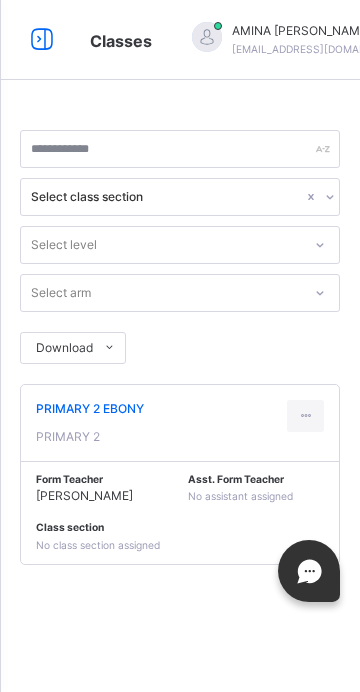click on "PRIMARY 2   EBONY" at bounding box center (90, 409) 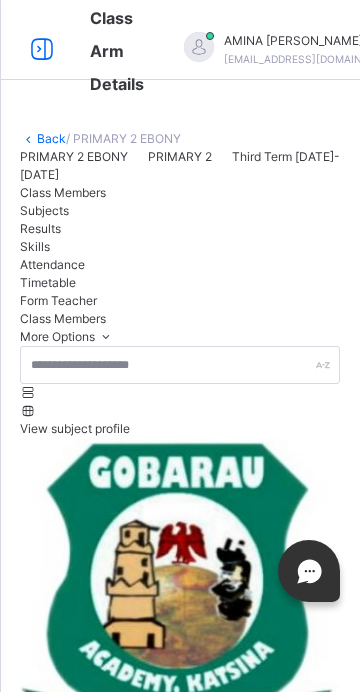 scroll, scrollTop: 230, scrollLeft: 0, axis: vertical 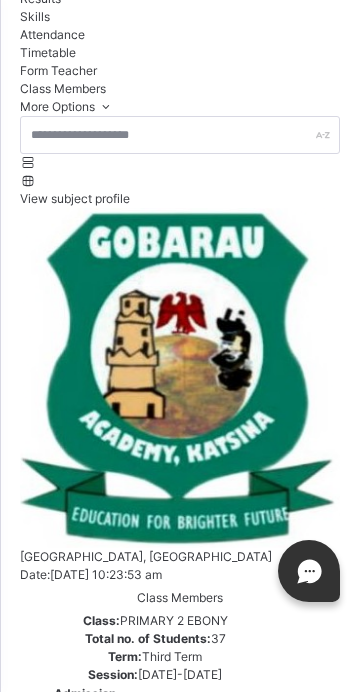 click on "PRIMARY 2 EBONY PRIMARY 2 Third Term [DATE]-[DATE]" at bounding box center (180, -64) 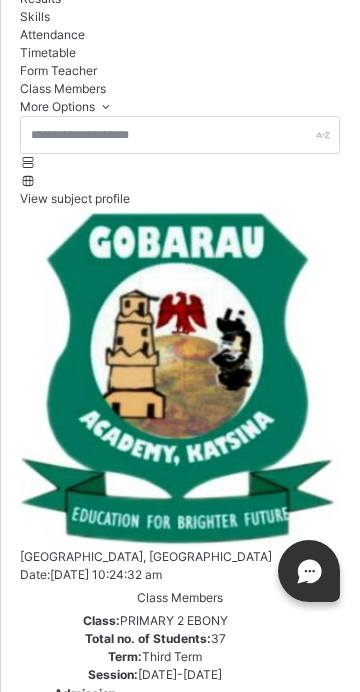 click on "More Options" at bounding box center (67, 106) 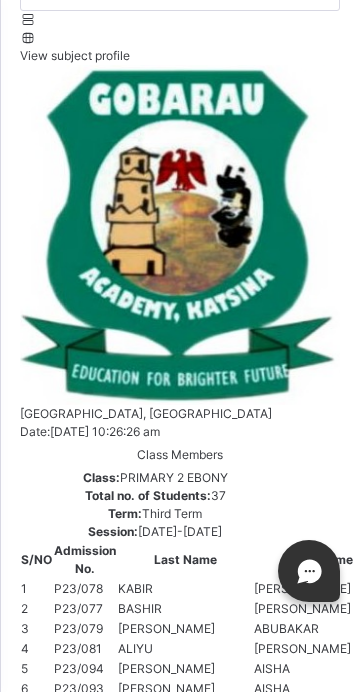 click on "More Options" at bounding box center [67, -37] 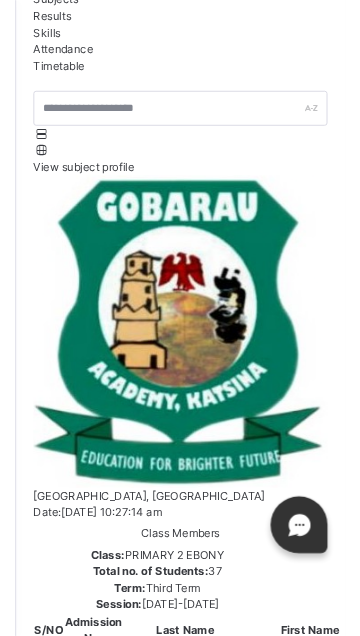 scroll, scrollTop: 176, scrollLeft: 0, axis: vertical 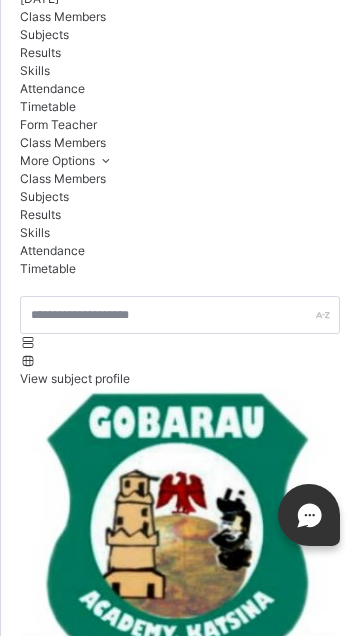 click on "Results" at bounding box center [180, 215] 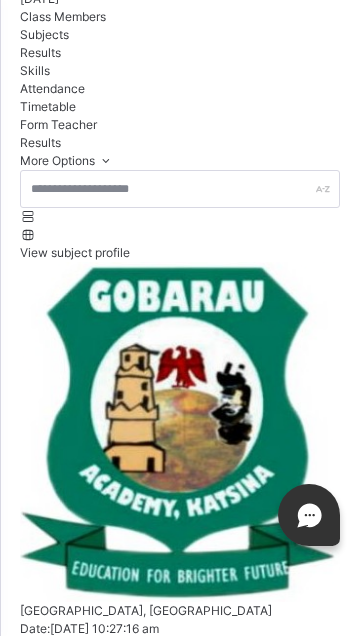 click on "Assessment Scores" at bounding box center [96, 5626] 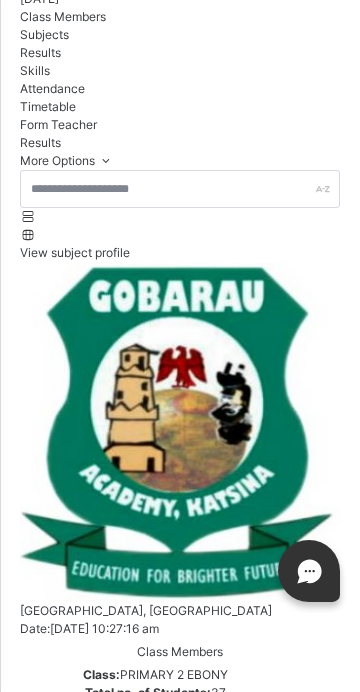 click on "Assessment Scores" at bounding box center (180, 5623) 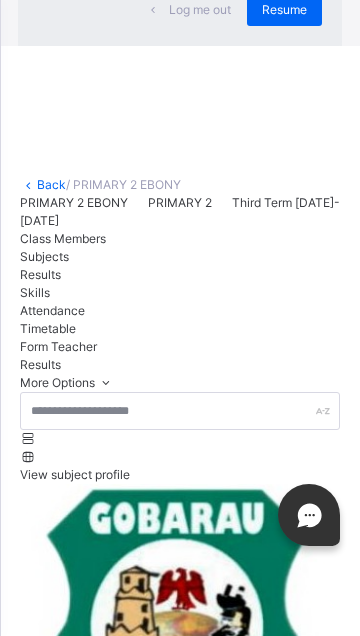 click on "Resume" at bounding box center [284, 10] 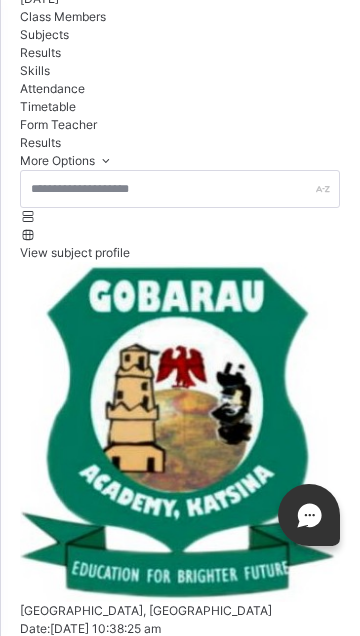 click on "More Options" at bounding box center (67, 160) 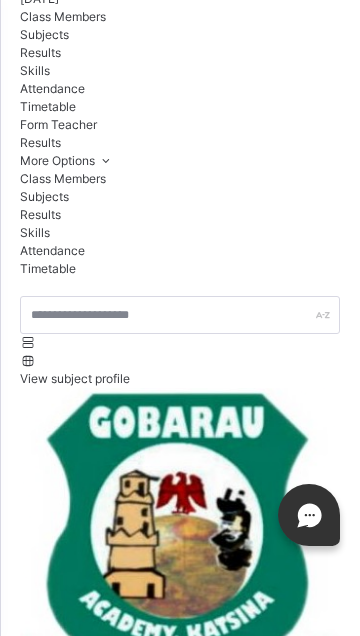 click on "Subjects" at bounding box center (180, 197) 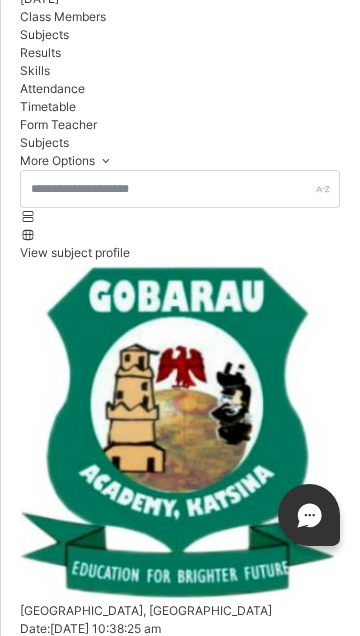 click on "More Options" at bounding box center [67, 160] 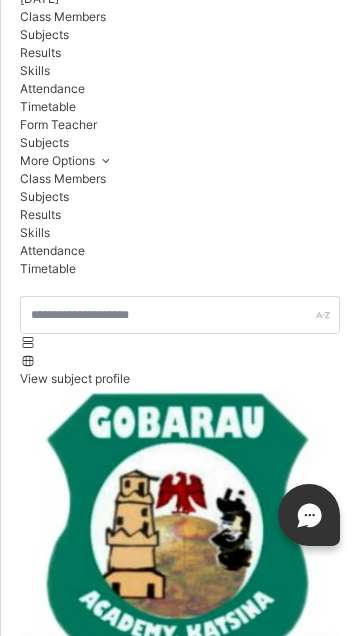 click on "Subjects" at bounding box center (180, 143) 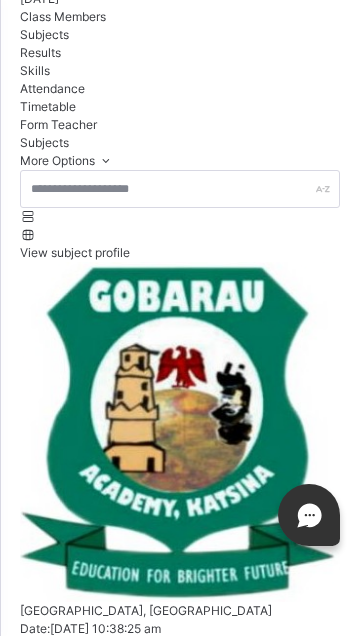 click on "ENGLISH STUDIES" at bounding box center [180, 3020] 